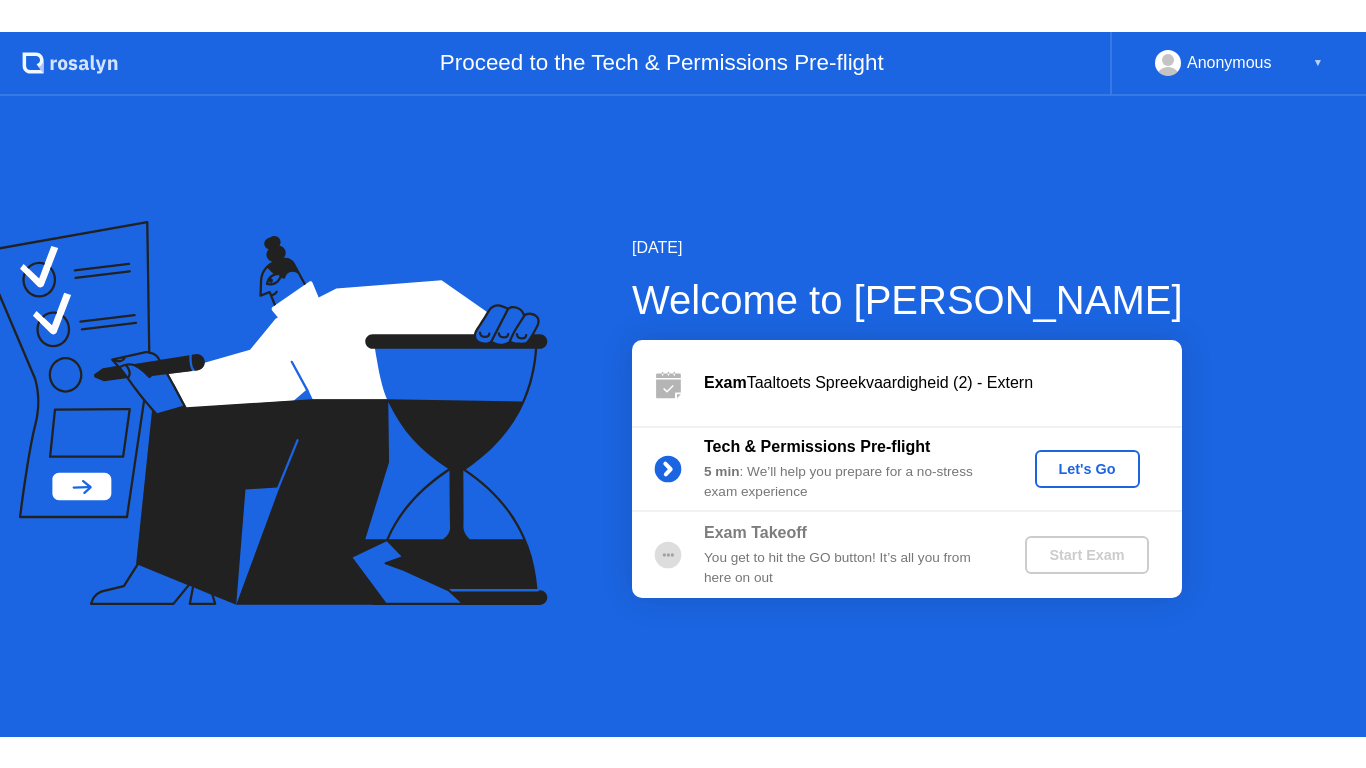 scroll, scrollTop: 0, scrollLeft: 0, axis: both 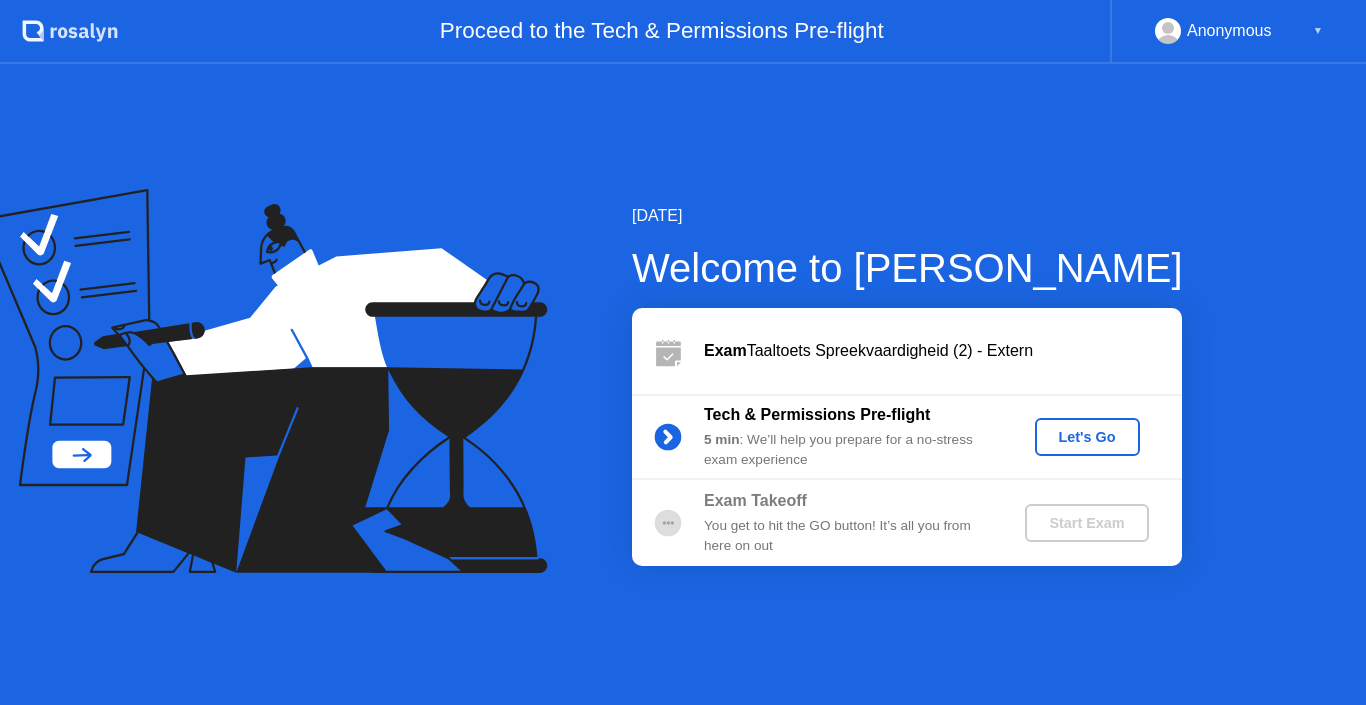 click on "Let's Go" 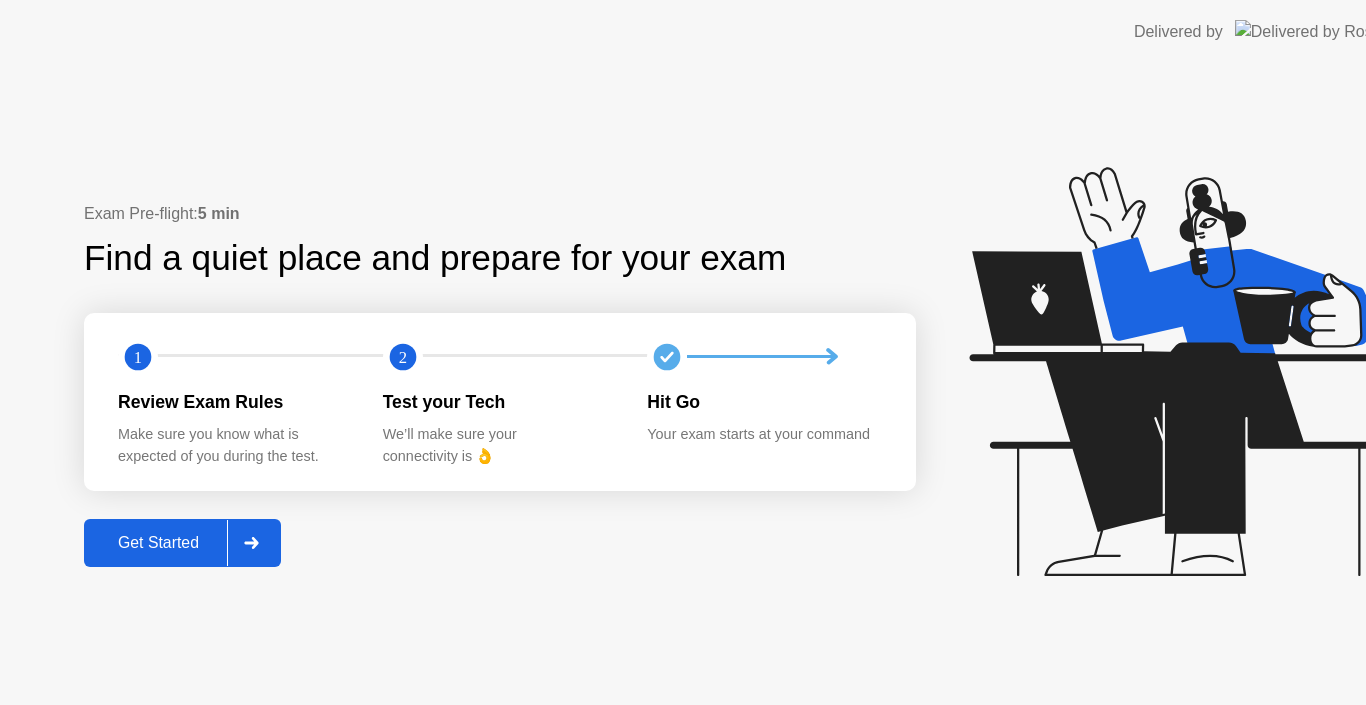 click 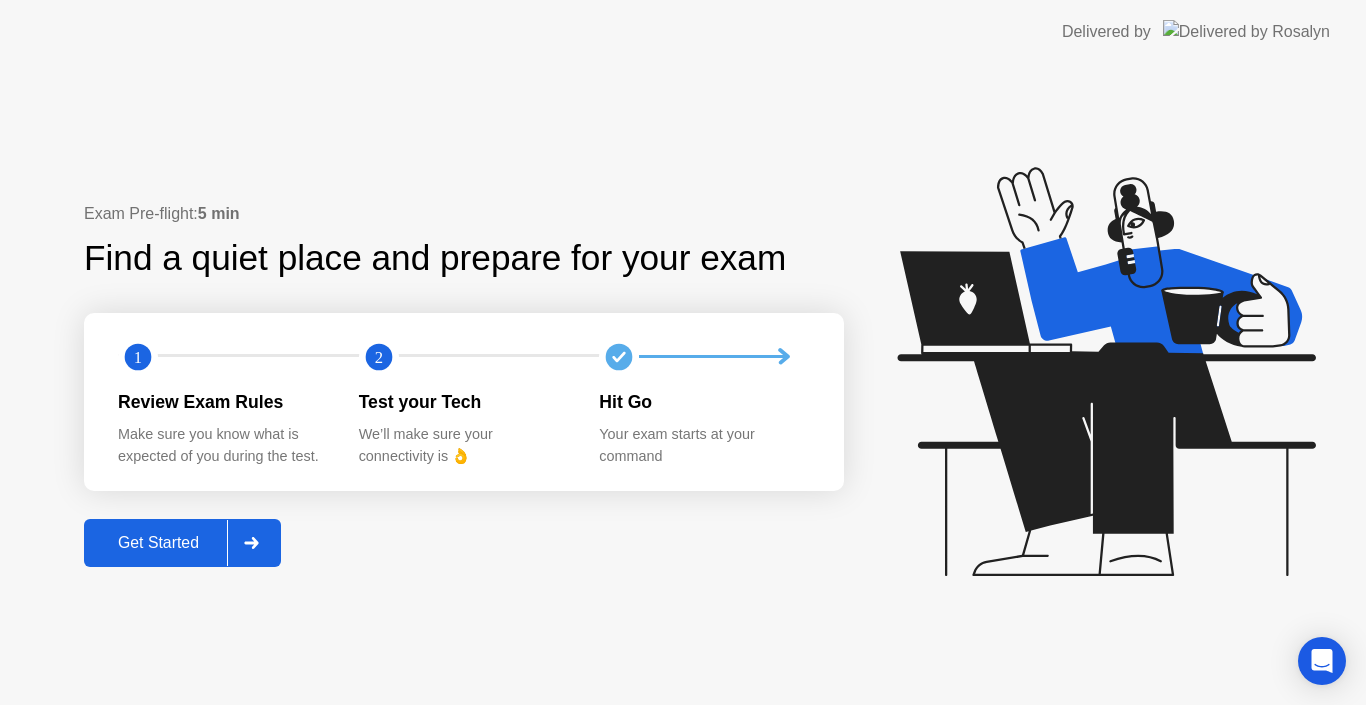 click on "Get Started" 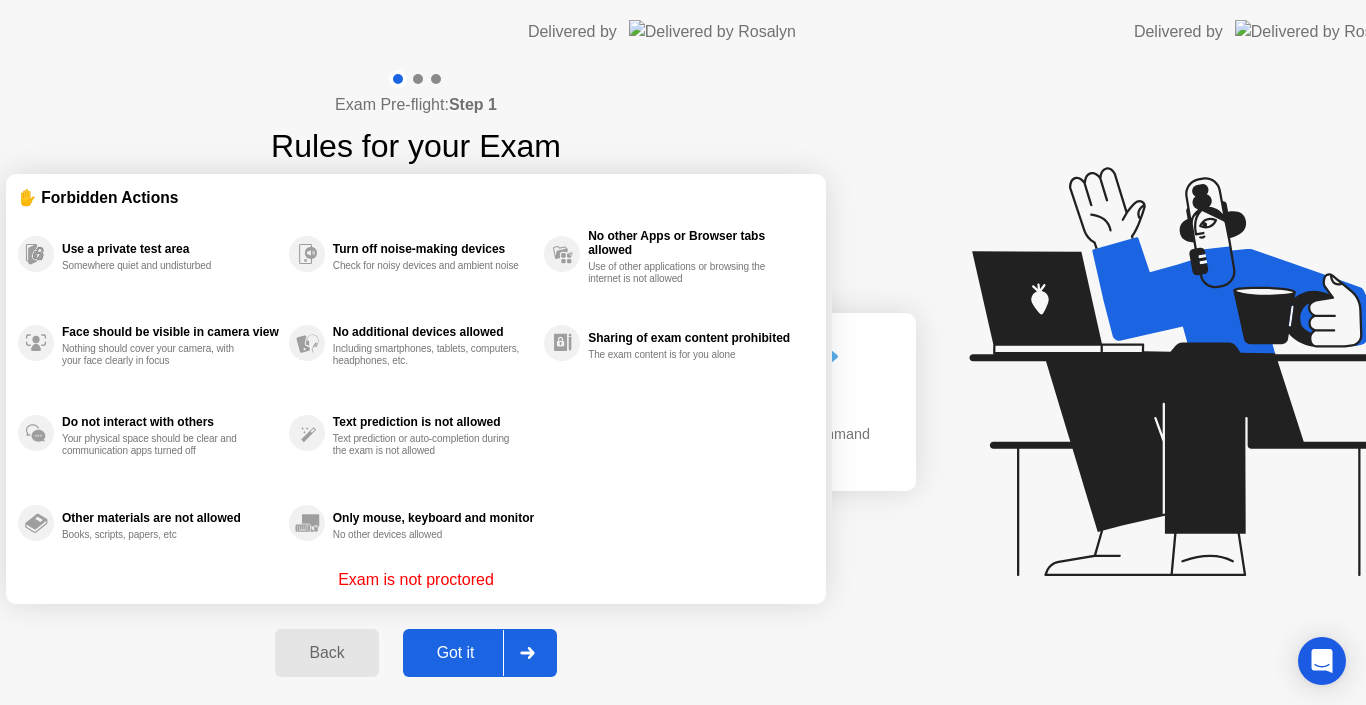 click on "Exam Pre-flight:  Step 1 Rules for your Exam ✋ Forbidden Actions Use a private test area Somewhere quiet and undisturbed Face should be visible in camera view Nothing should cover your camera, with your face clearly in focus Do not interact with others Your physical space should be clear and communication apps turned off Other materials are not allowed Books, scripts, papers, etc Turn off noise-making devices Check for noisy devices and ambient noise No additional devices allowed Including smartphones, tablets, computers, headphones, etc. Text prediction is not allowed Text prediction or auto-completion during the exam is not allowed Only mouse, keyboard and monitor No other devices allowed No other Apps or Browser tabs allowed Use of other applications or browsing the internet is not allowed Sharing of exam content prohibited The exam content is for you alone Exam is not proctored Back Got it" 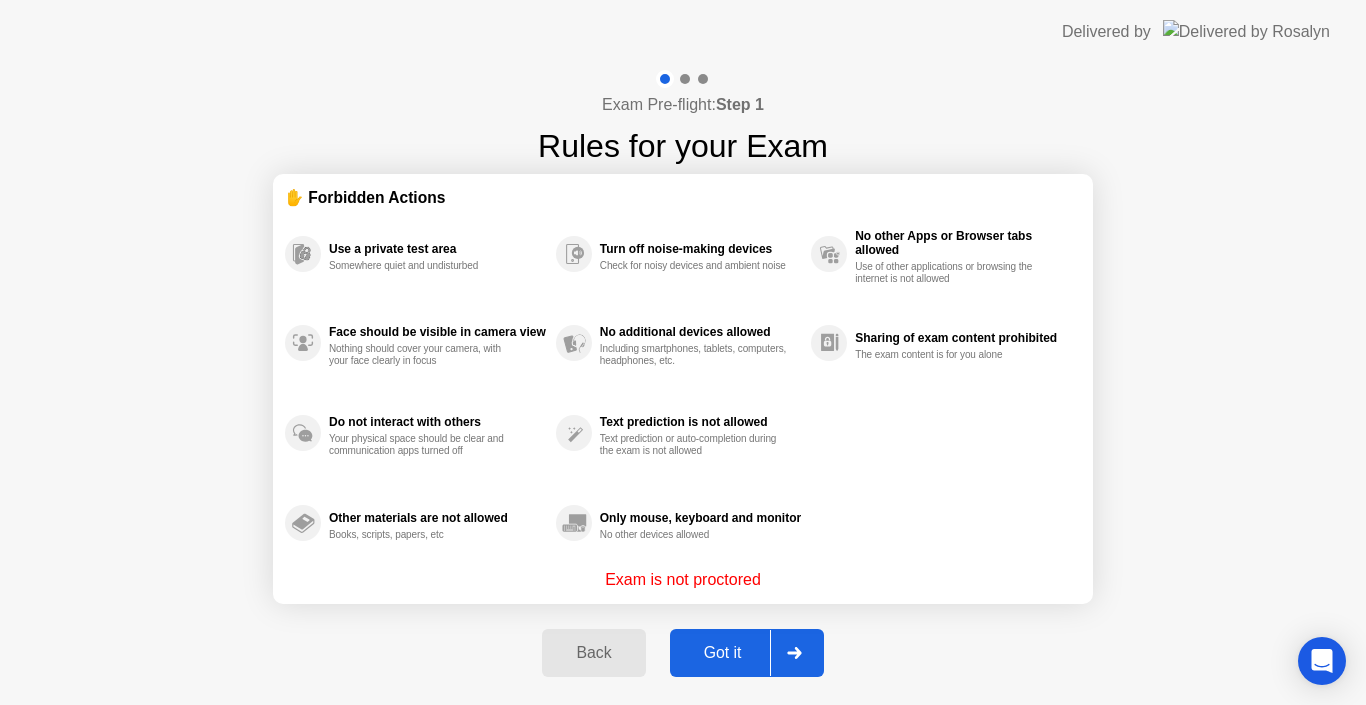 click on "Got it" 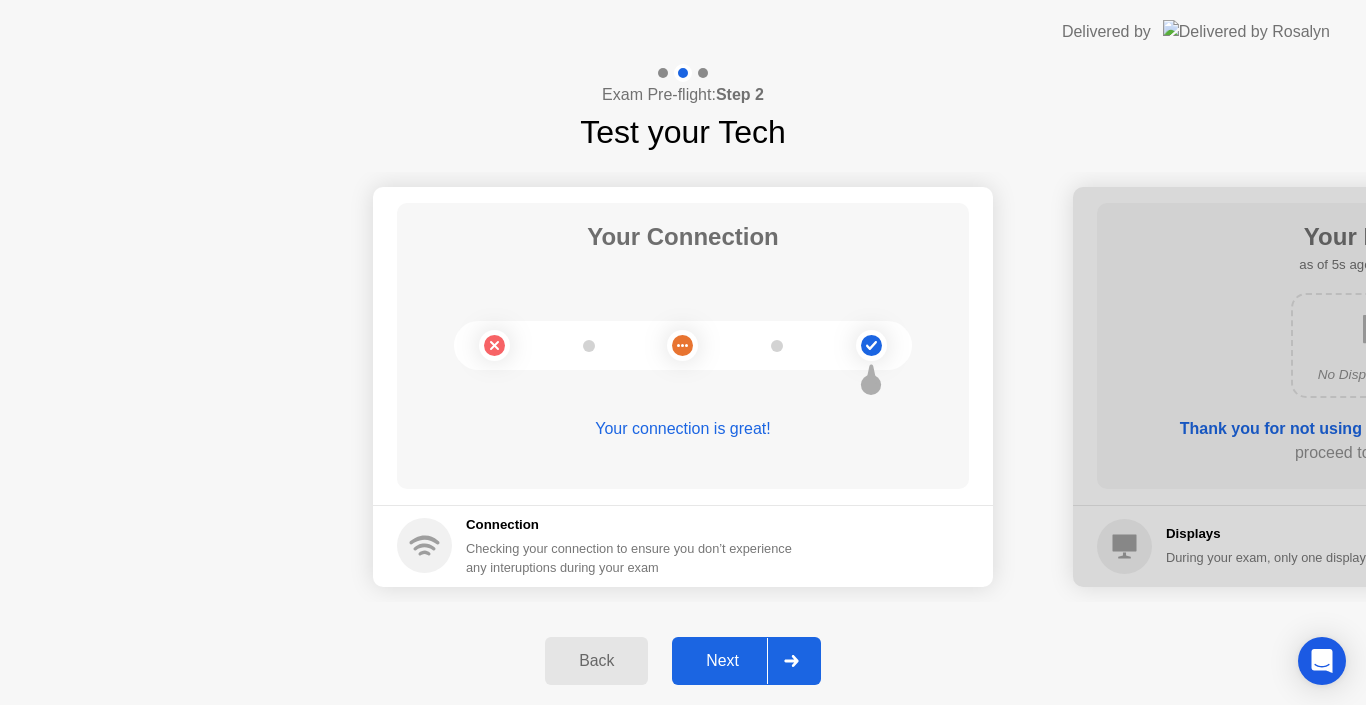 click on "Next" 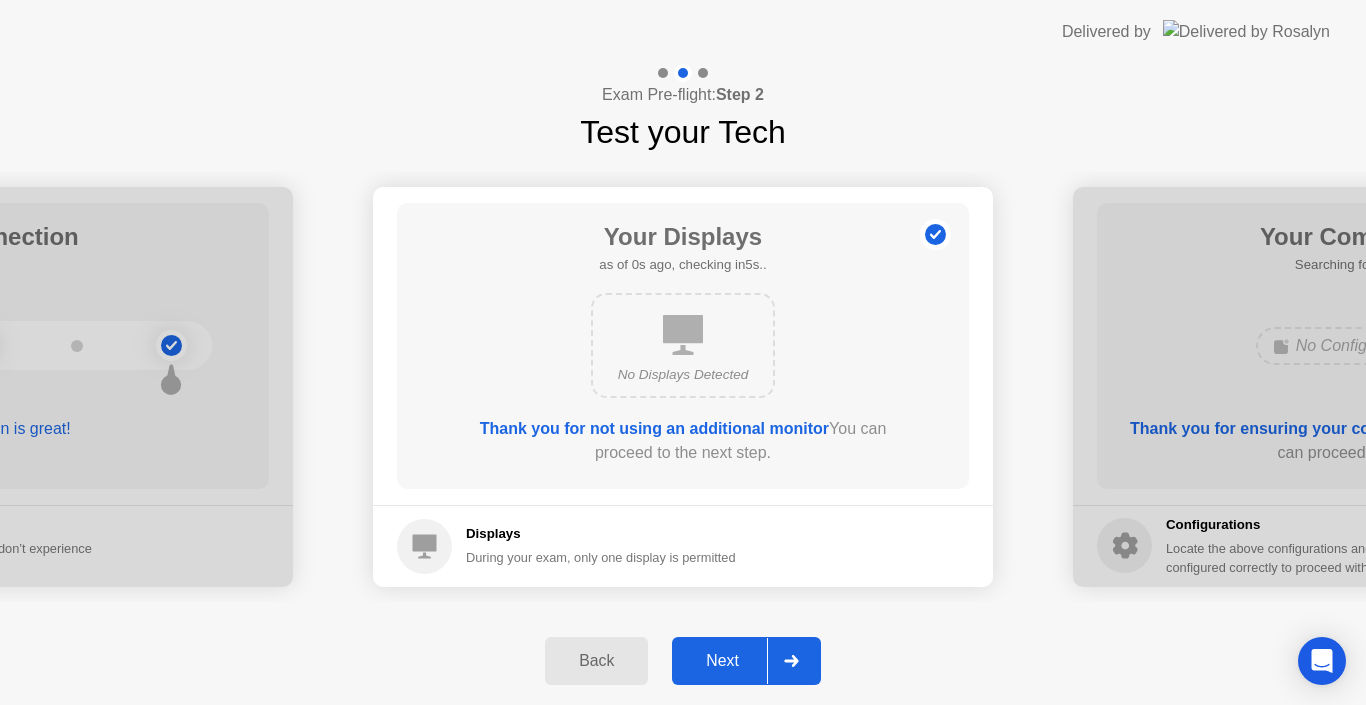 click on "Next" 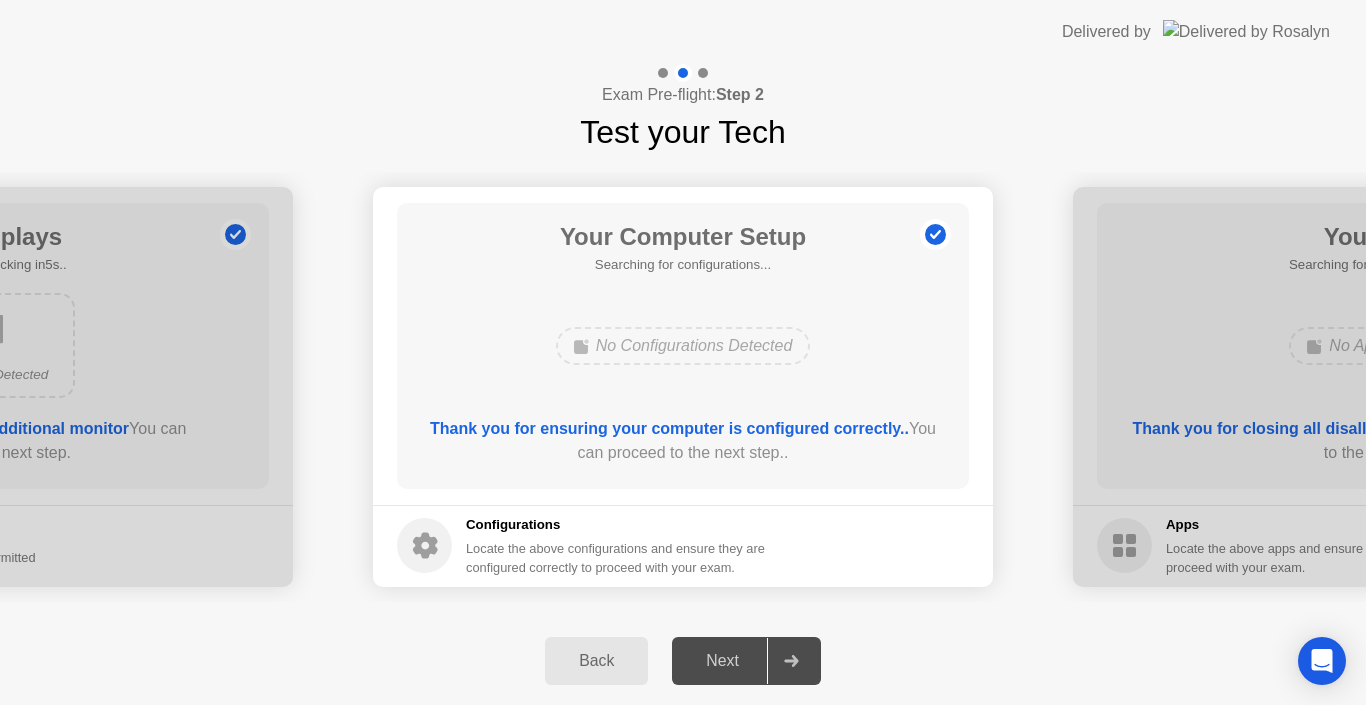 click on "Next" 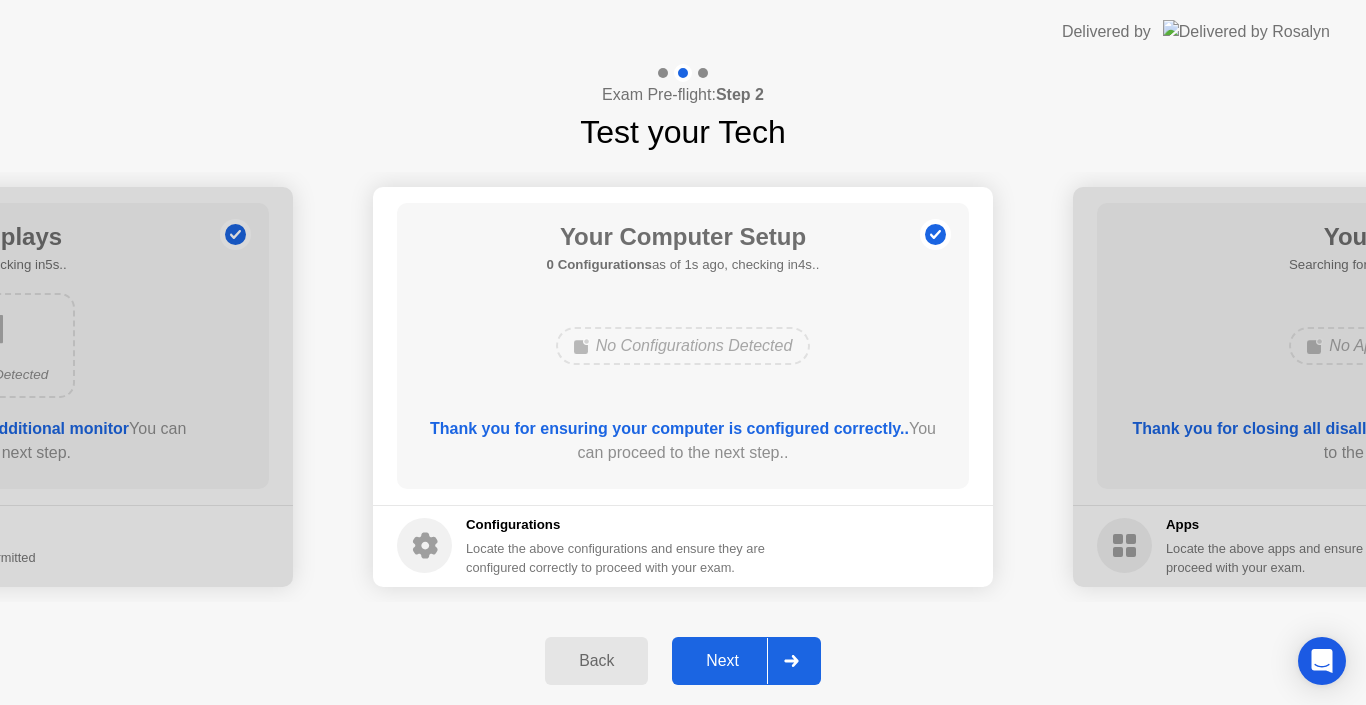 click on "Next" 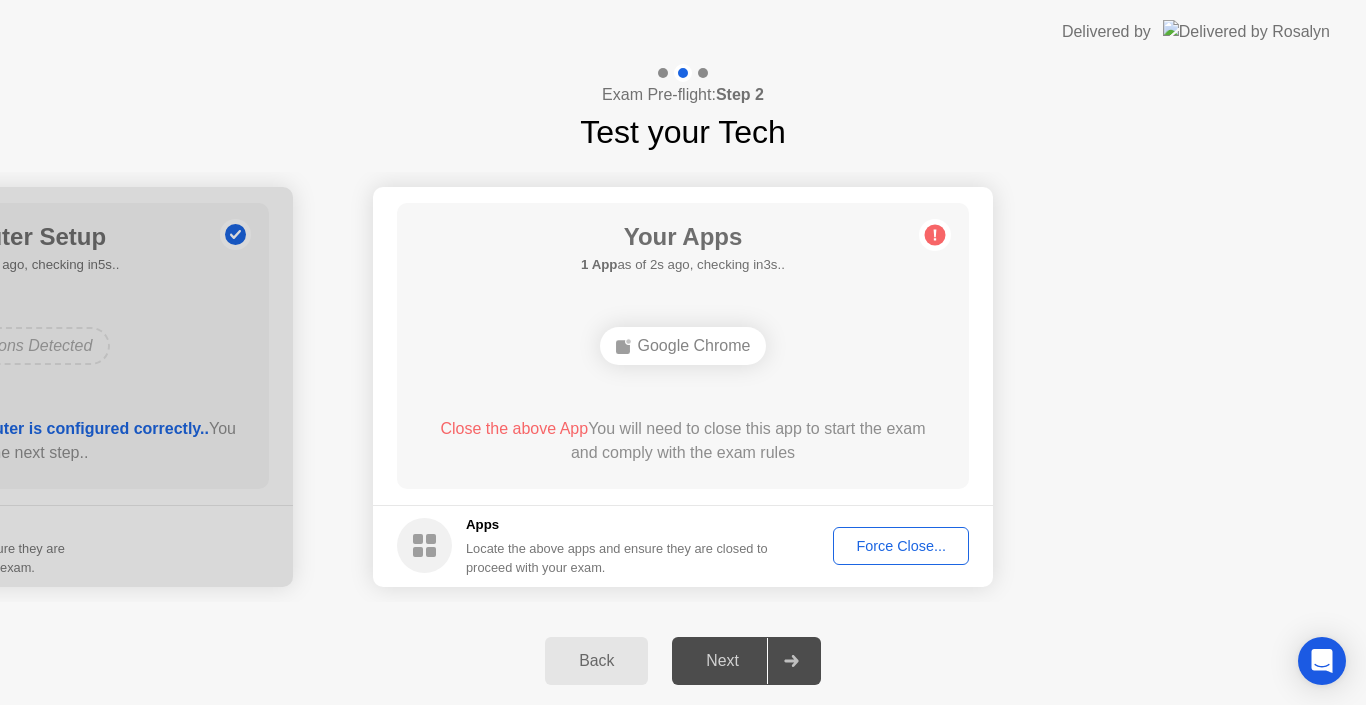 click on "Force Close..." 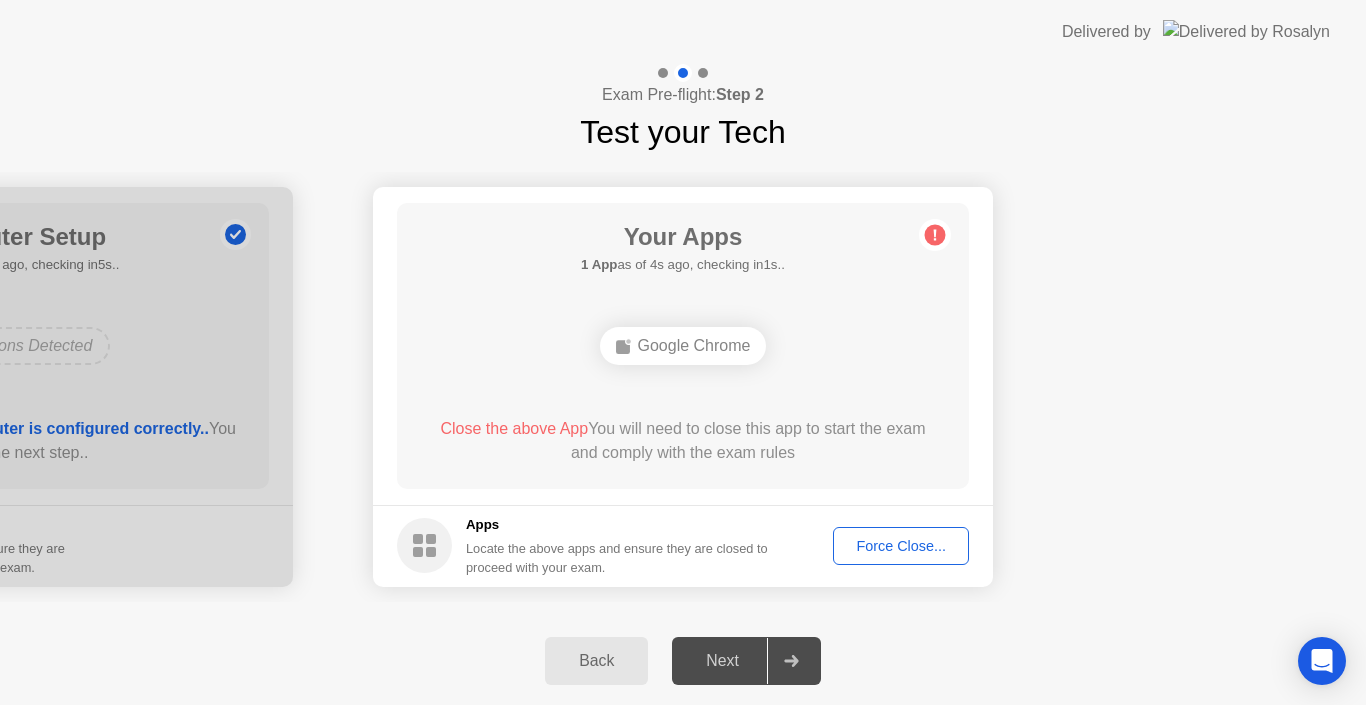 click on "Force Close..." 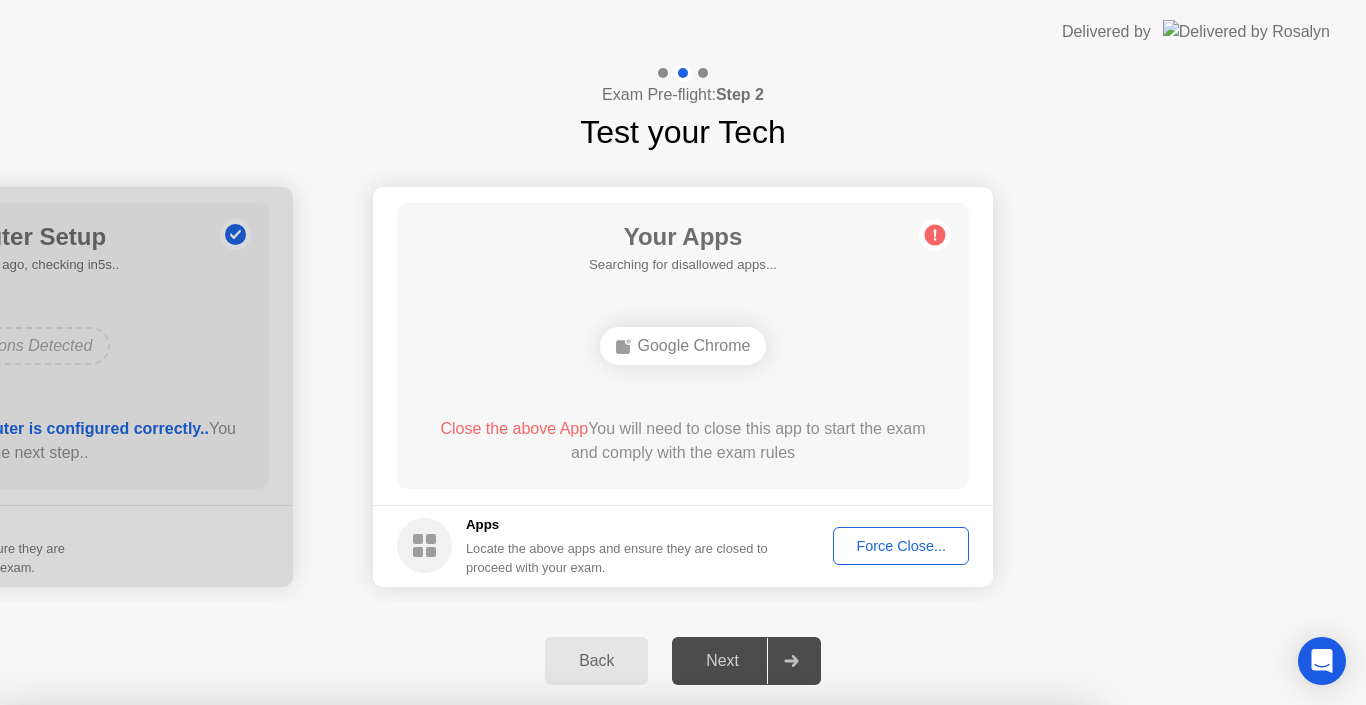 click on "Confirm" at bounding box center [613, 981] 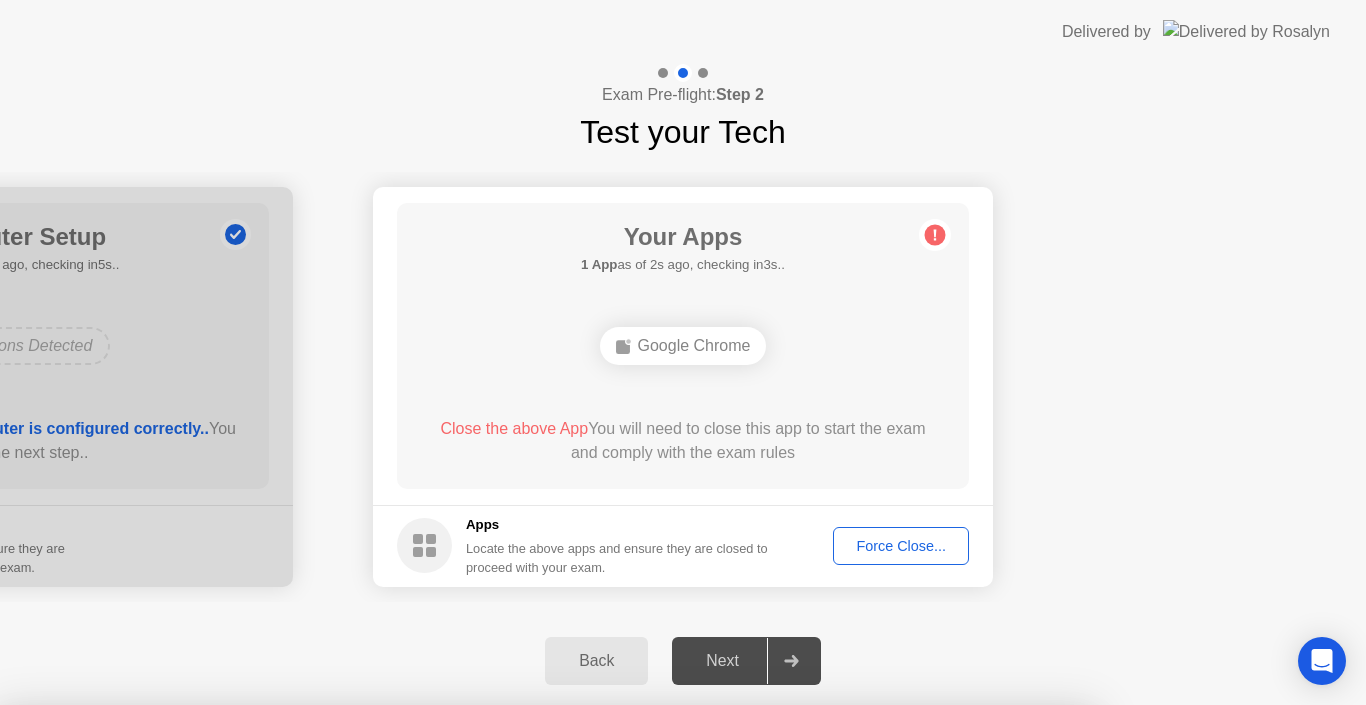 click on "Close" at bounding box center [465, 943] 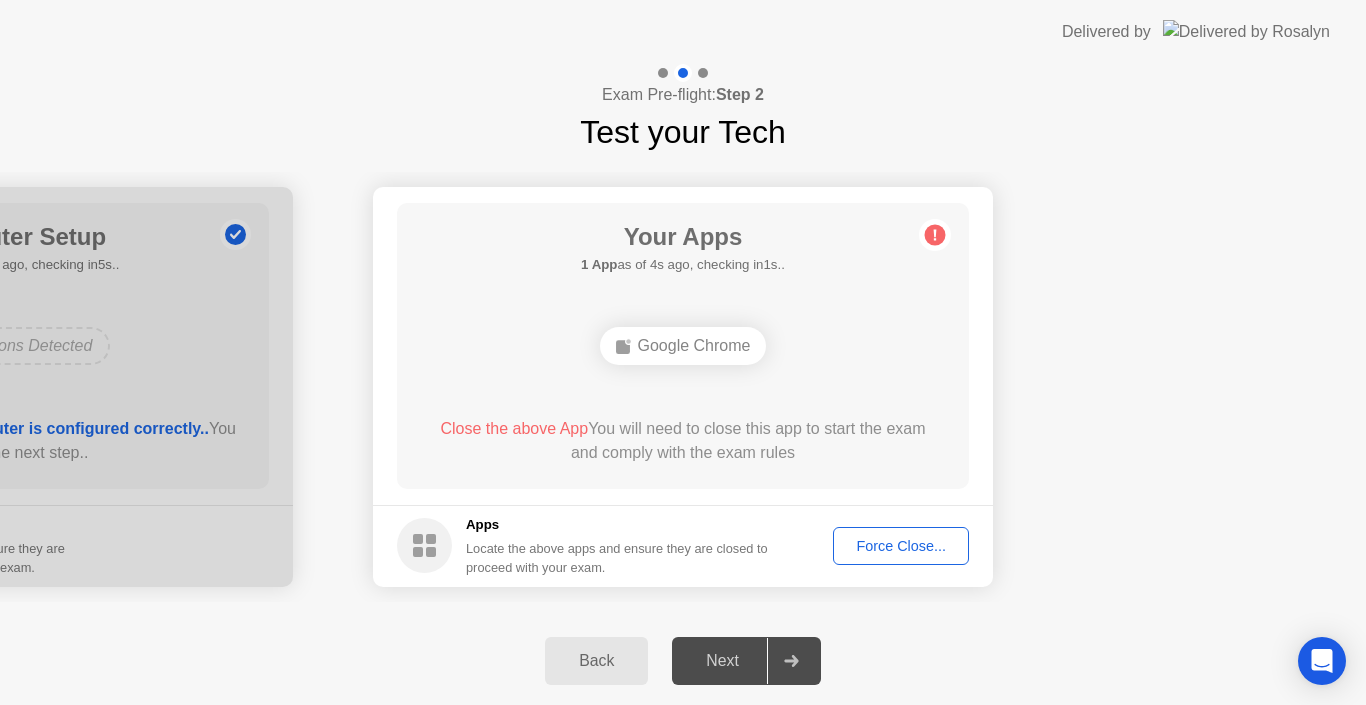 click on "Force Close..." 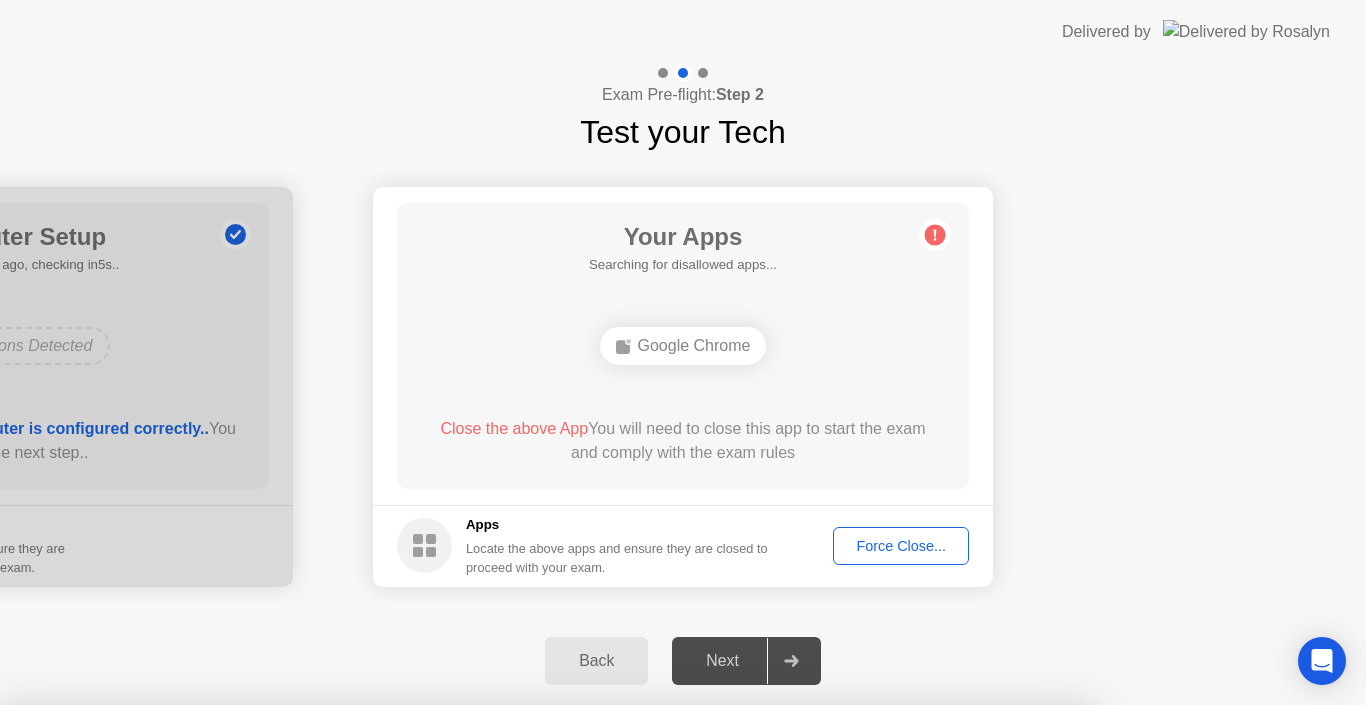 click on "Cancel" at bounding box center (476, 981) 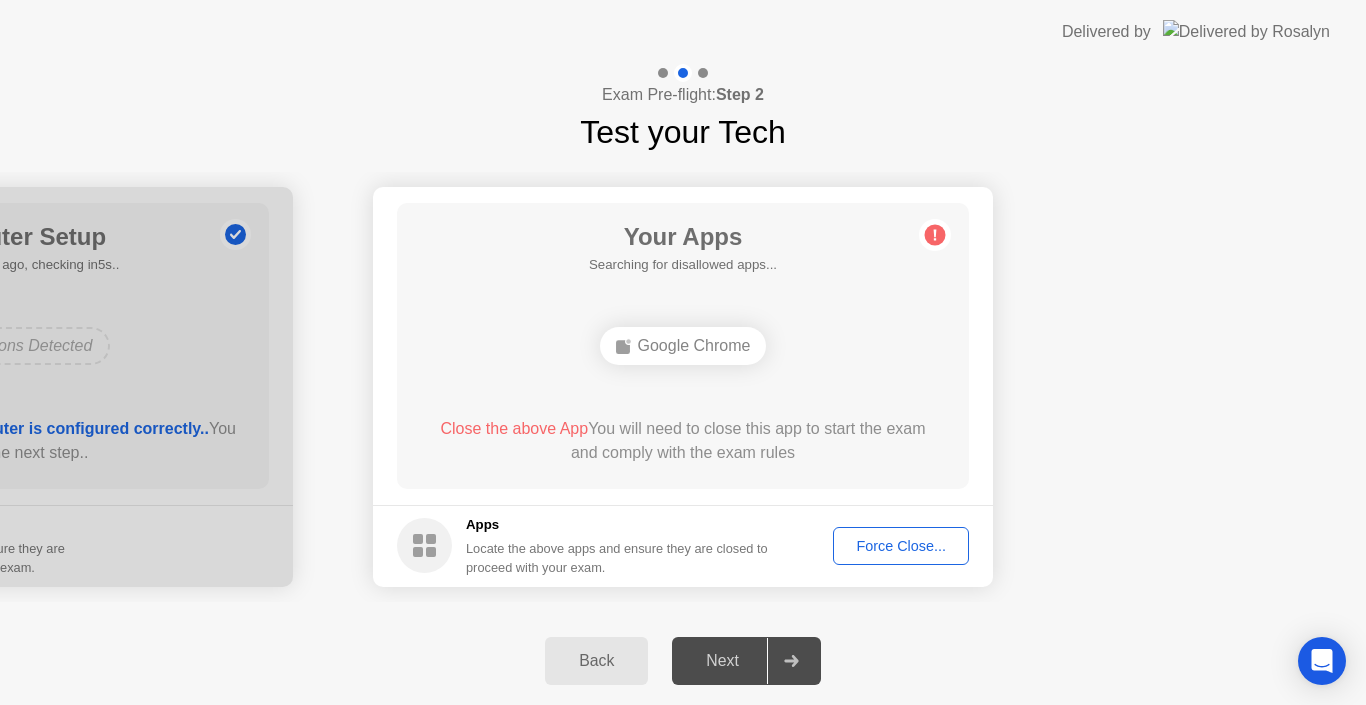 click on "Force Close..." 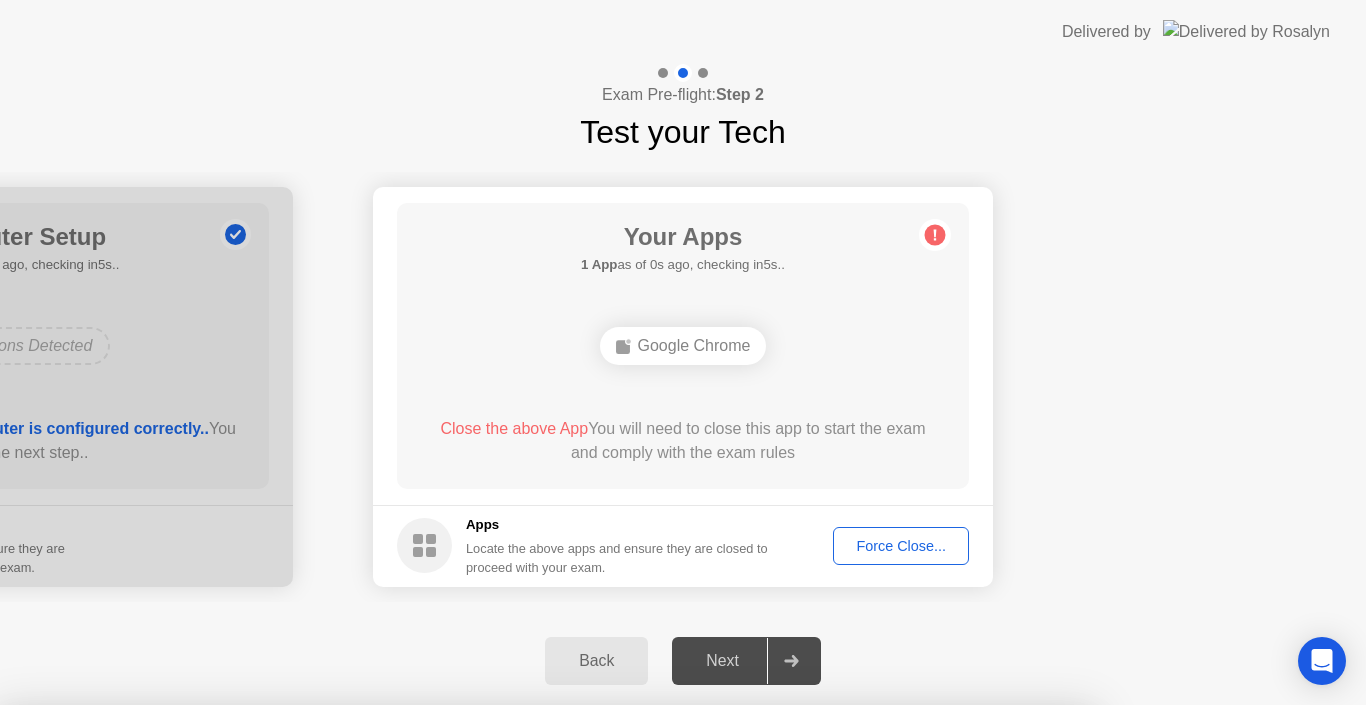 click on "Confirm" at bounding box center (613, 981) 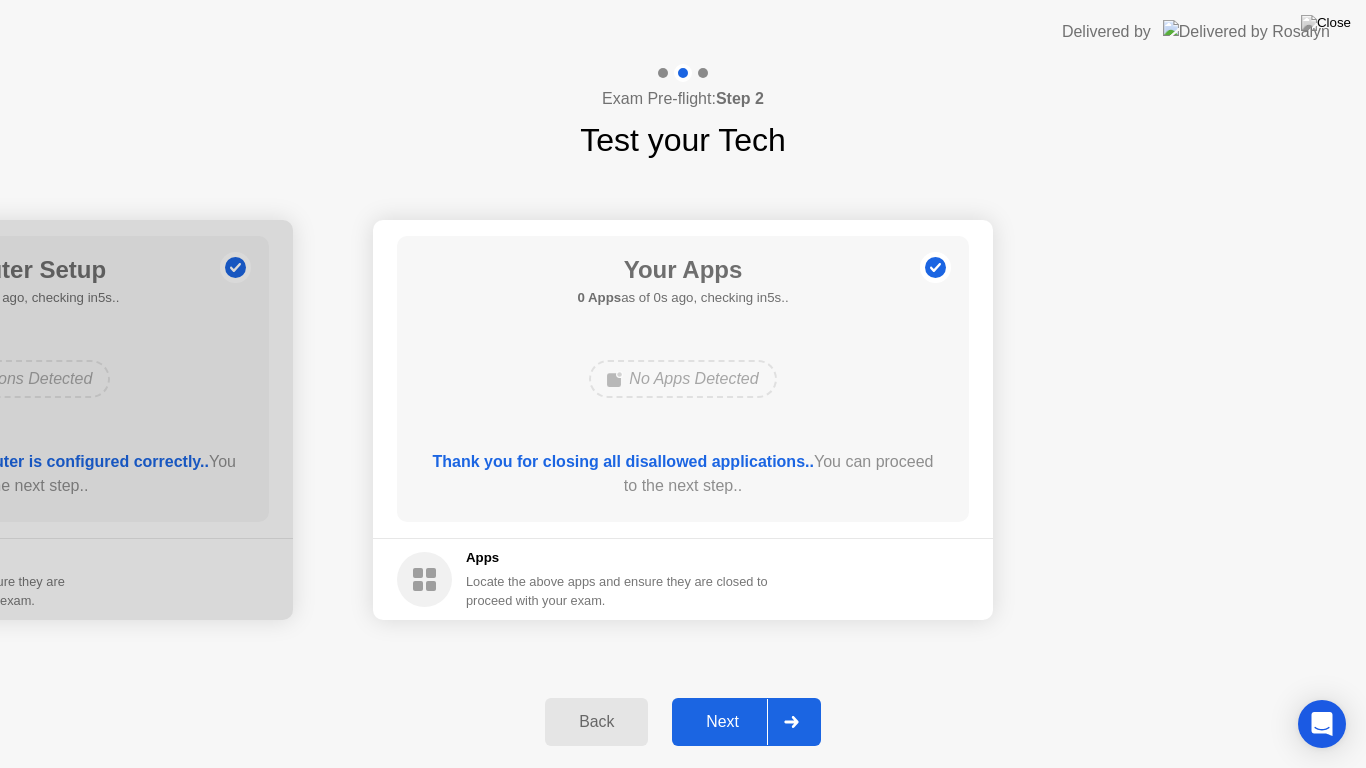 click on "Next" 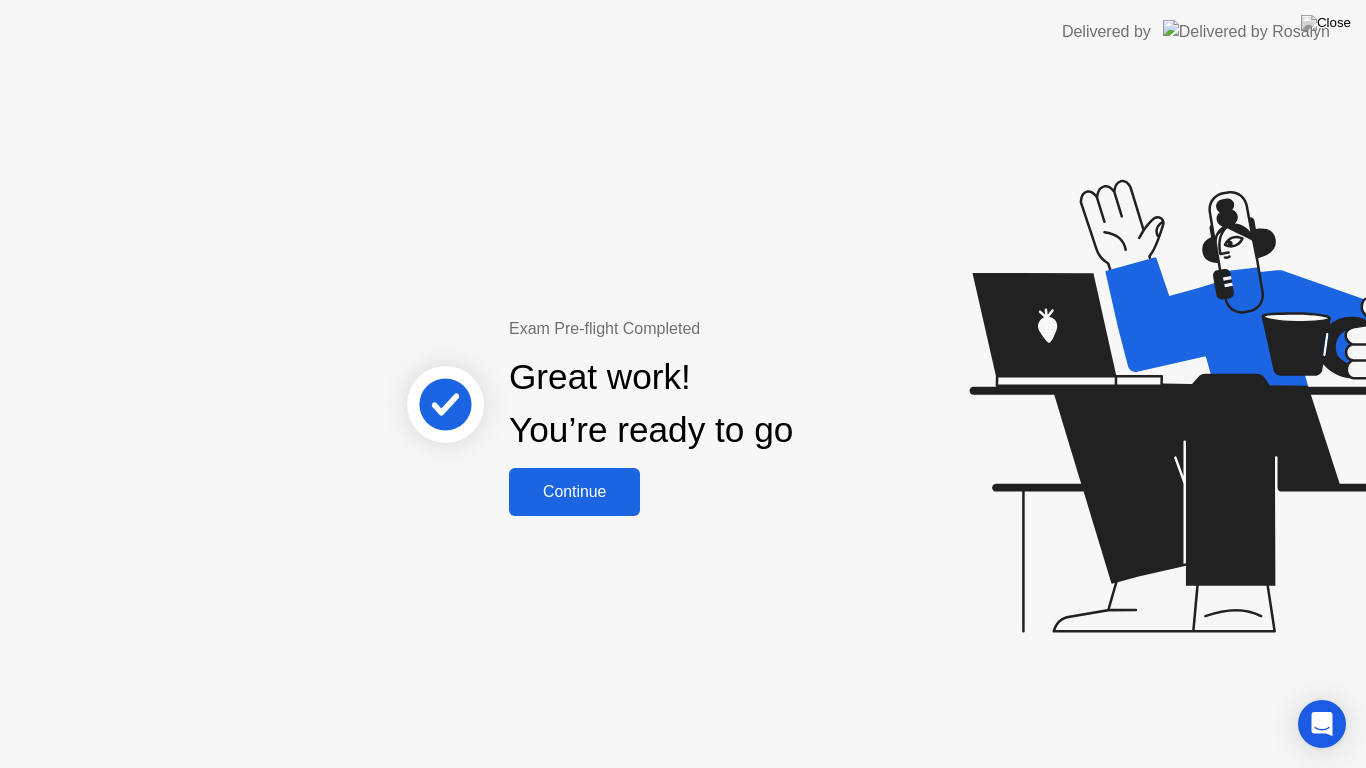 click on "Continue" 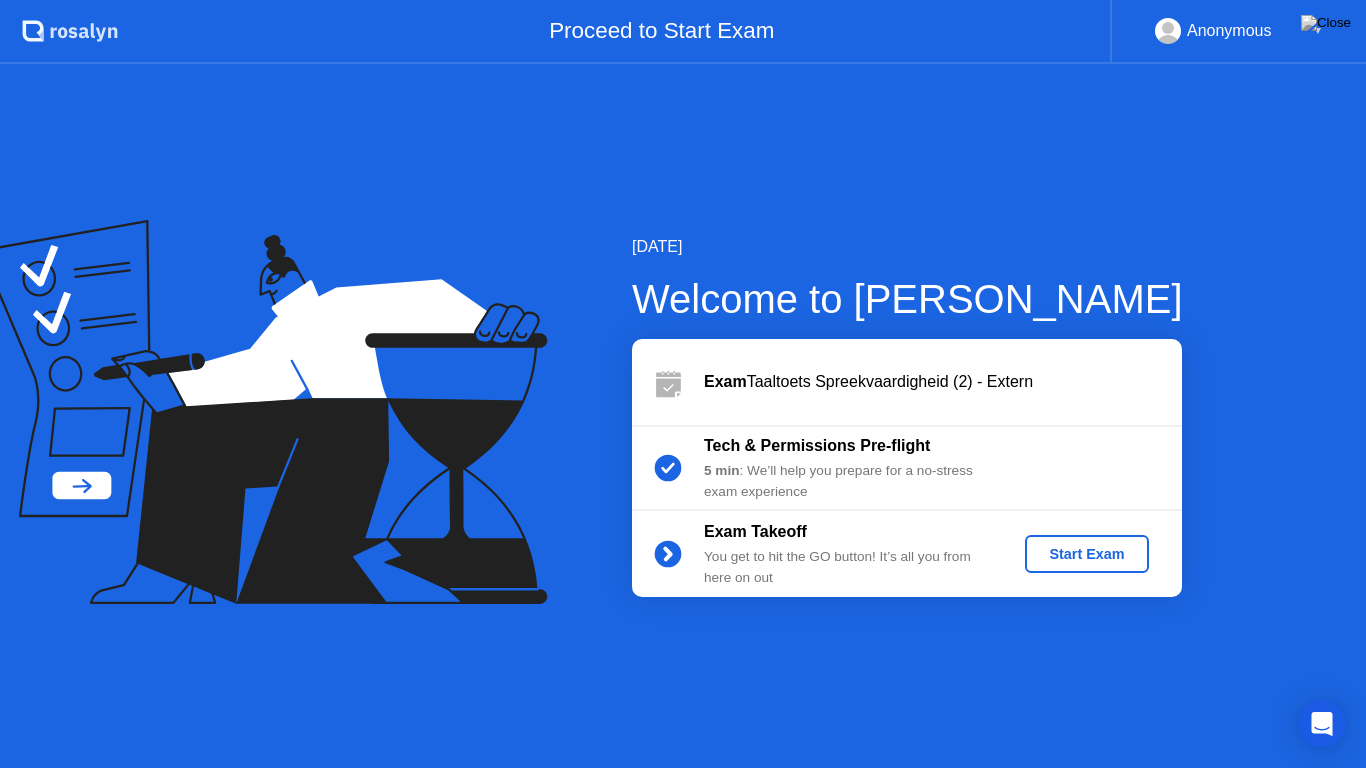 click on "Start Exam" 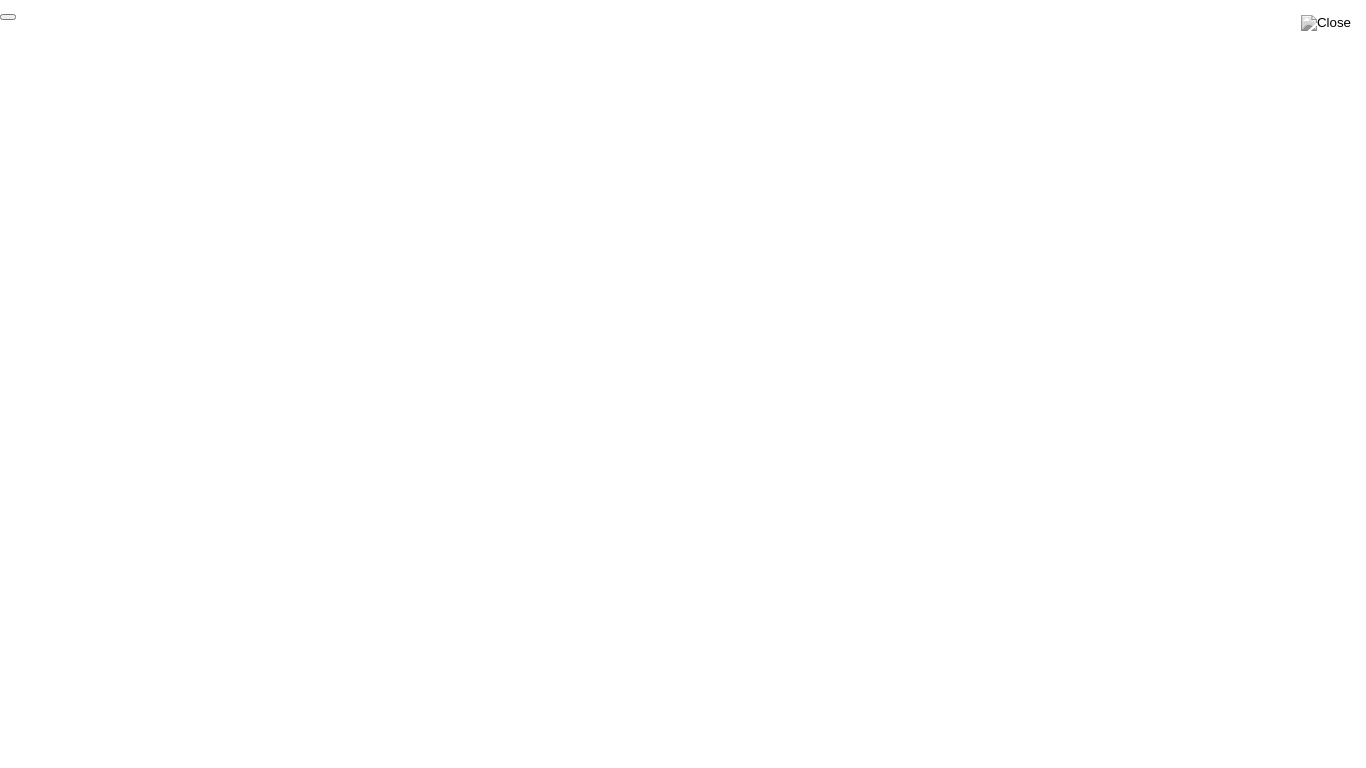 click on "End Proctoring Session" 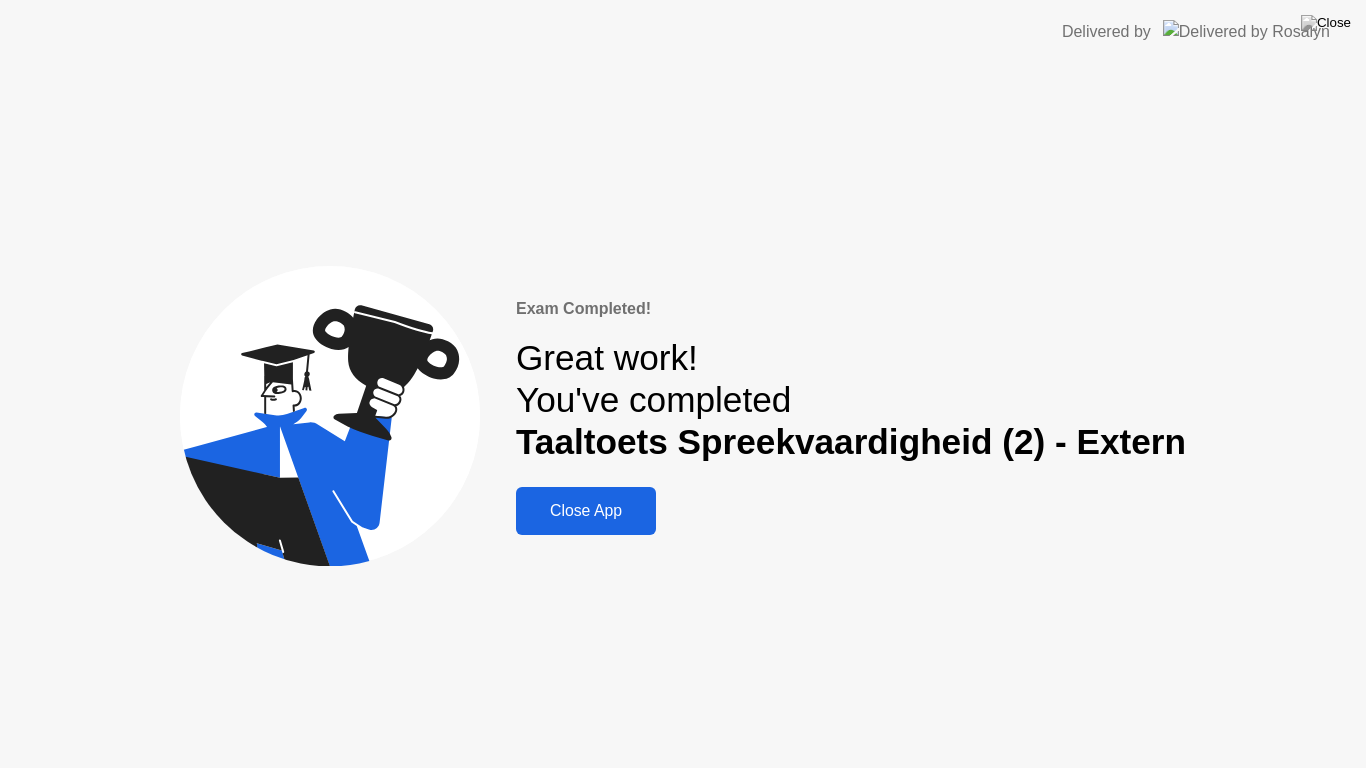 click on "Close App" 